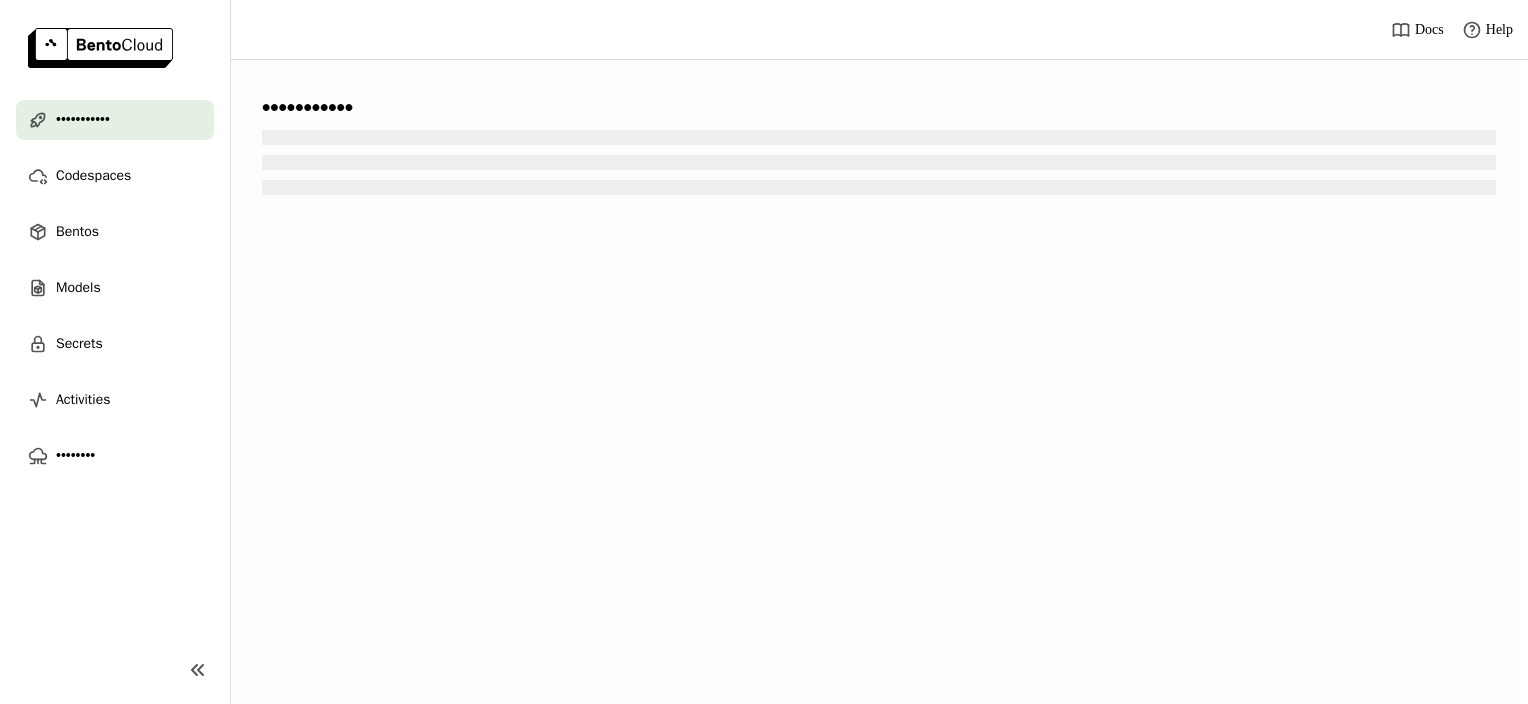 scroll, scrollTop: 0, scrollLeft: 0, axis: both 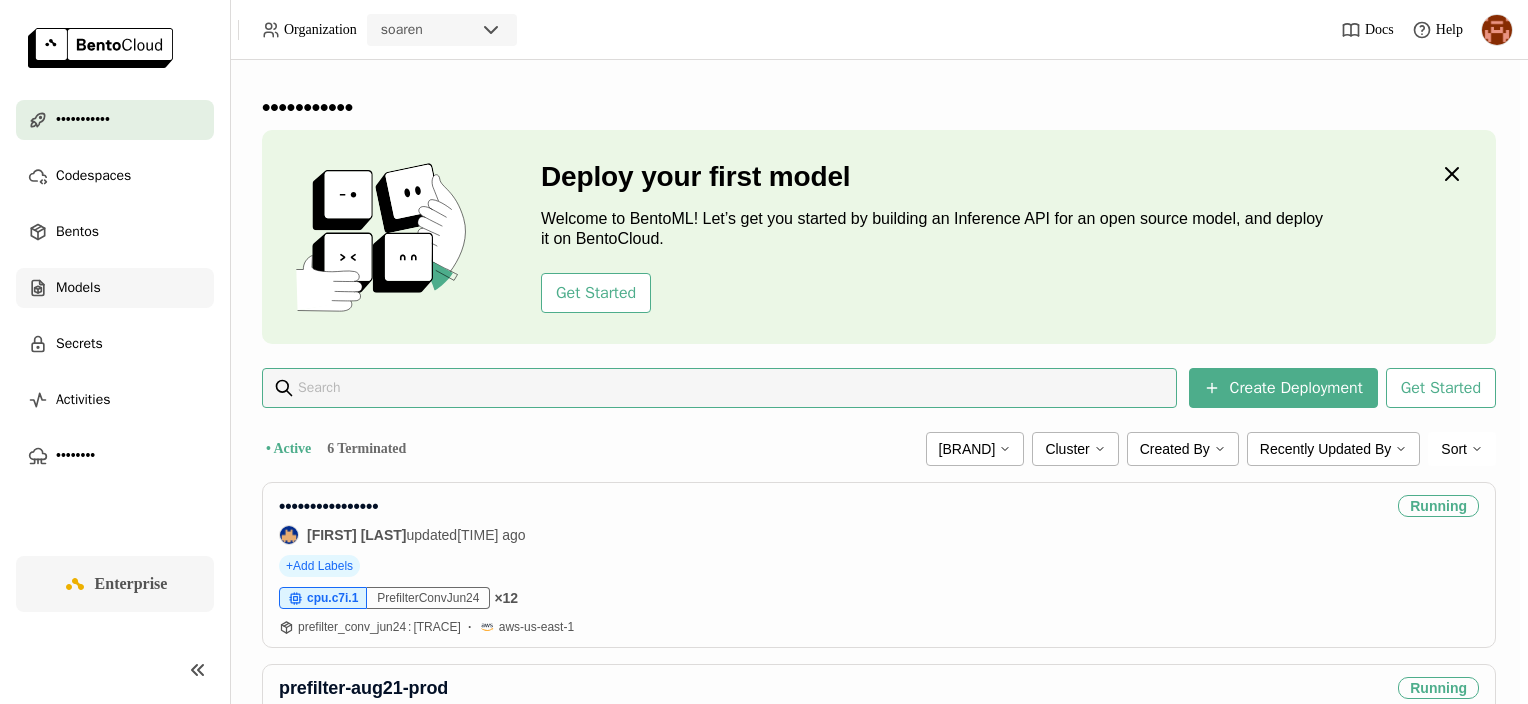 click on "Models" at bounding box center [78, 288] 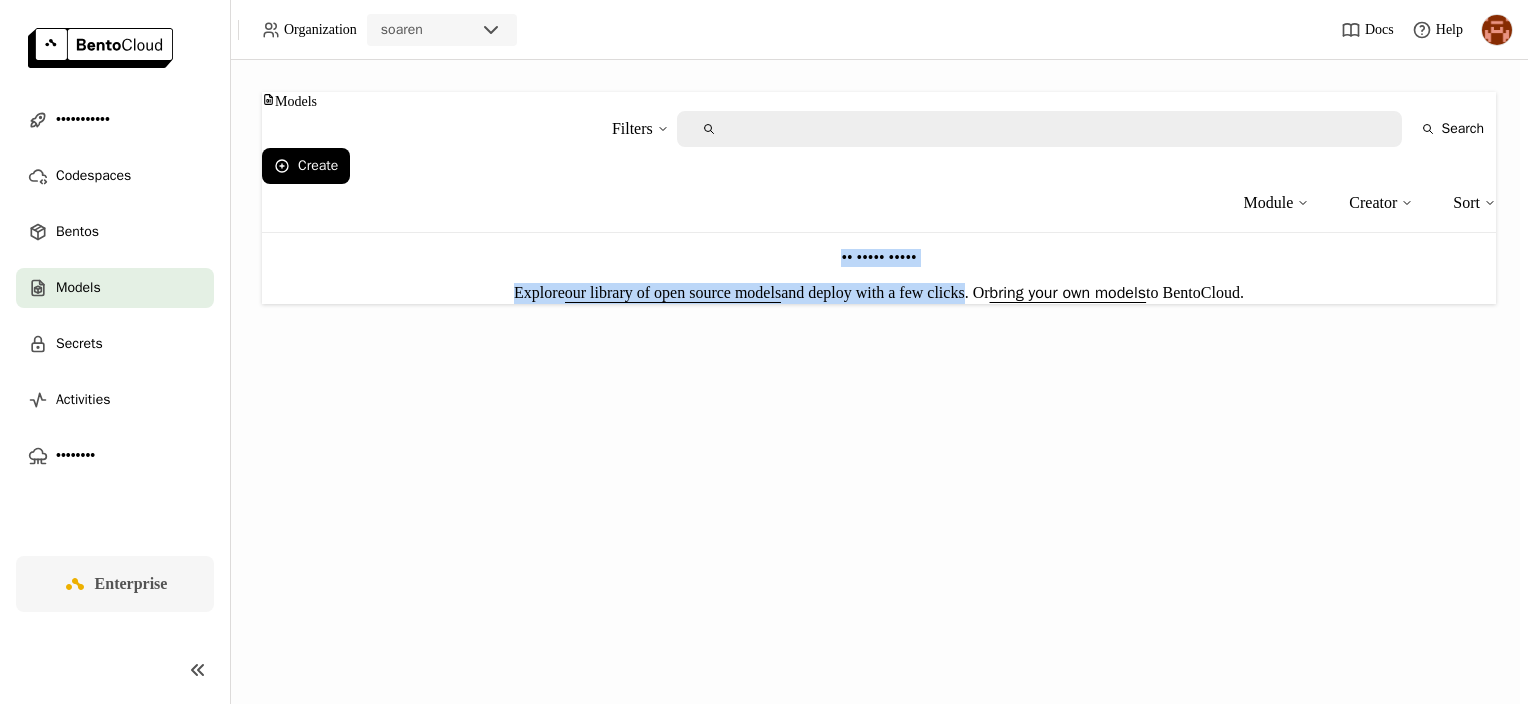 drag, startPoint x: 960, startPoint y: 280, endPoint x: 818, endPoint y: 219, distance: 154.54773 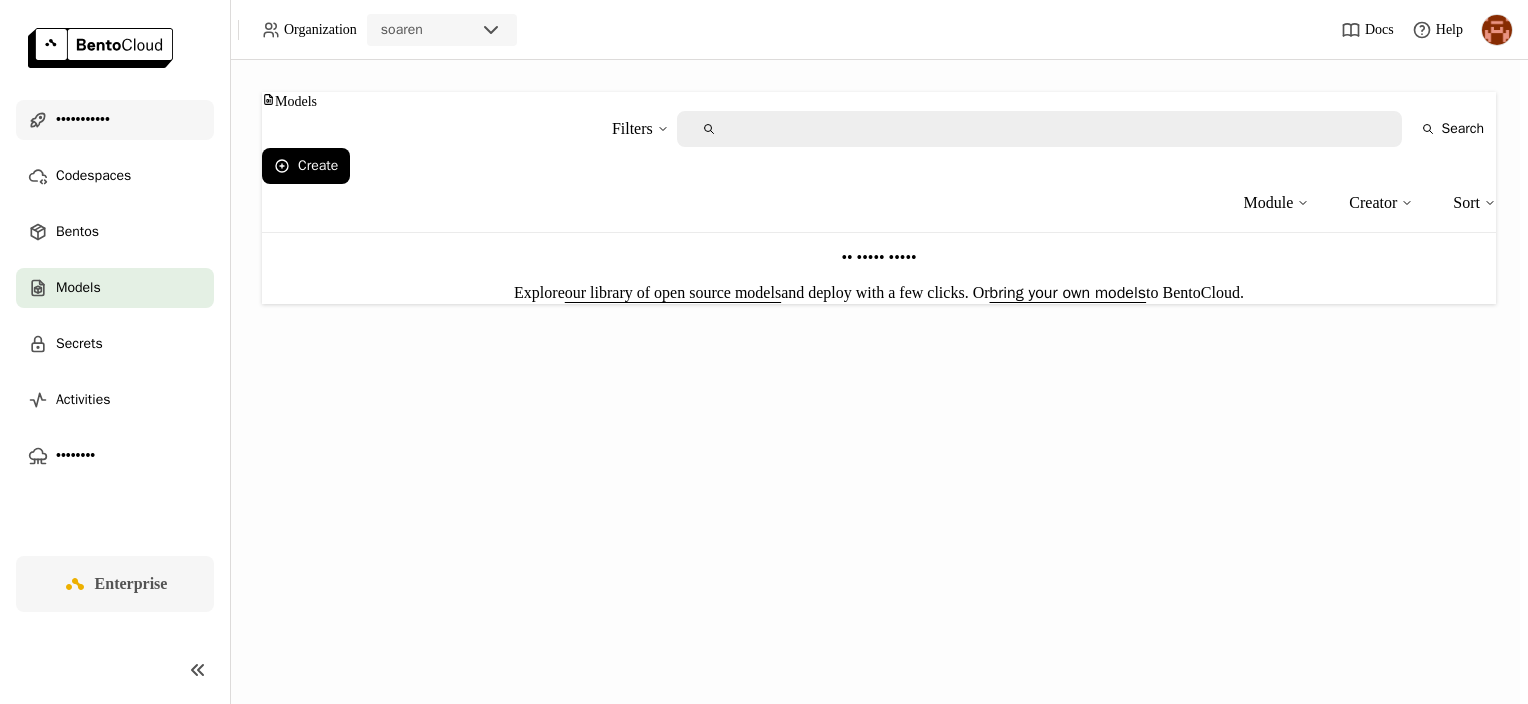 click on "•••••••••••" at bounding box center [83, 120] 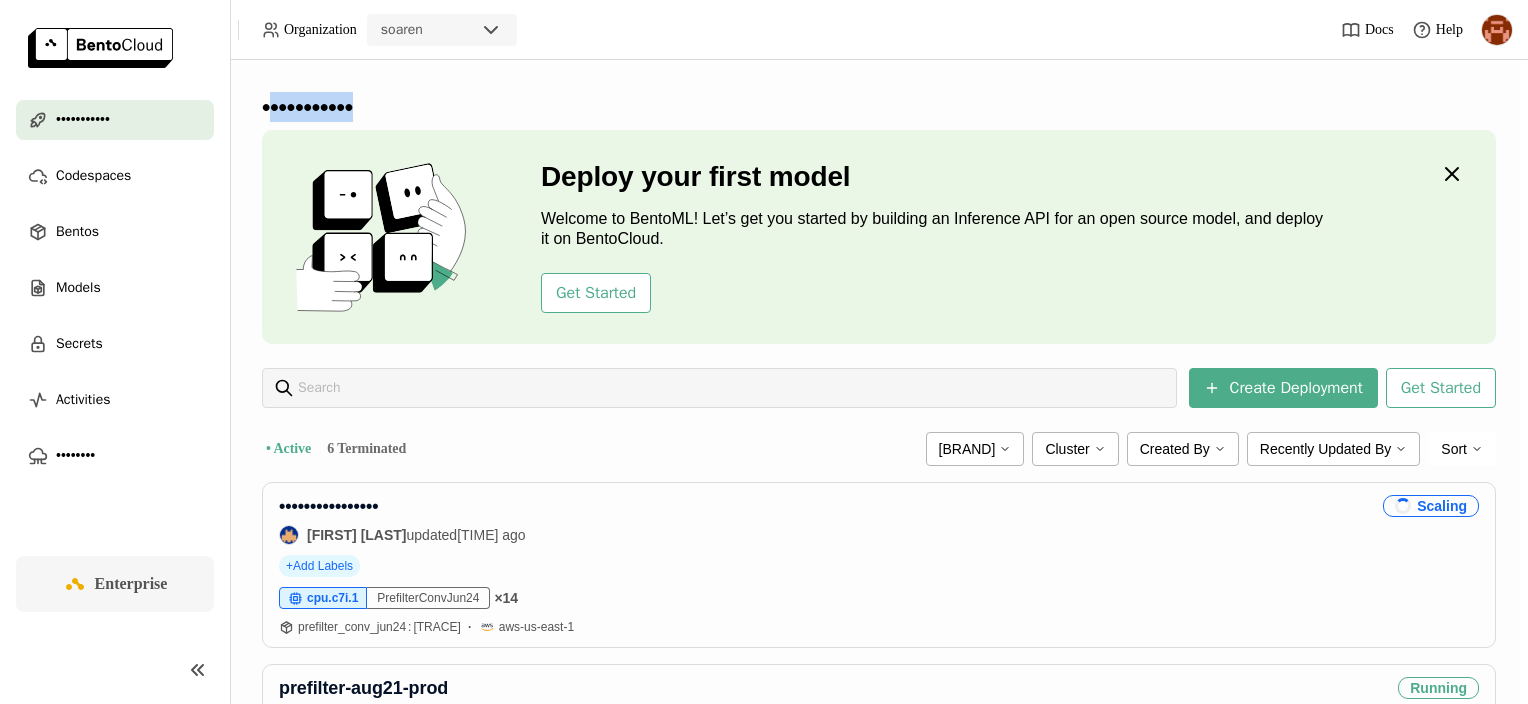 drag, startPoint x: 263, startPoint y: 96, endPoint x: 440, endPoint y: 84, distance: 177.40631 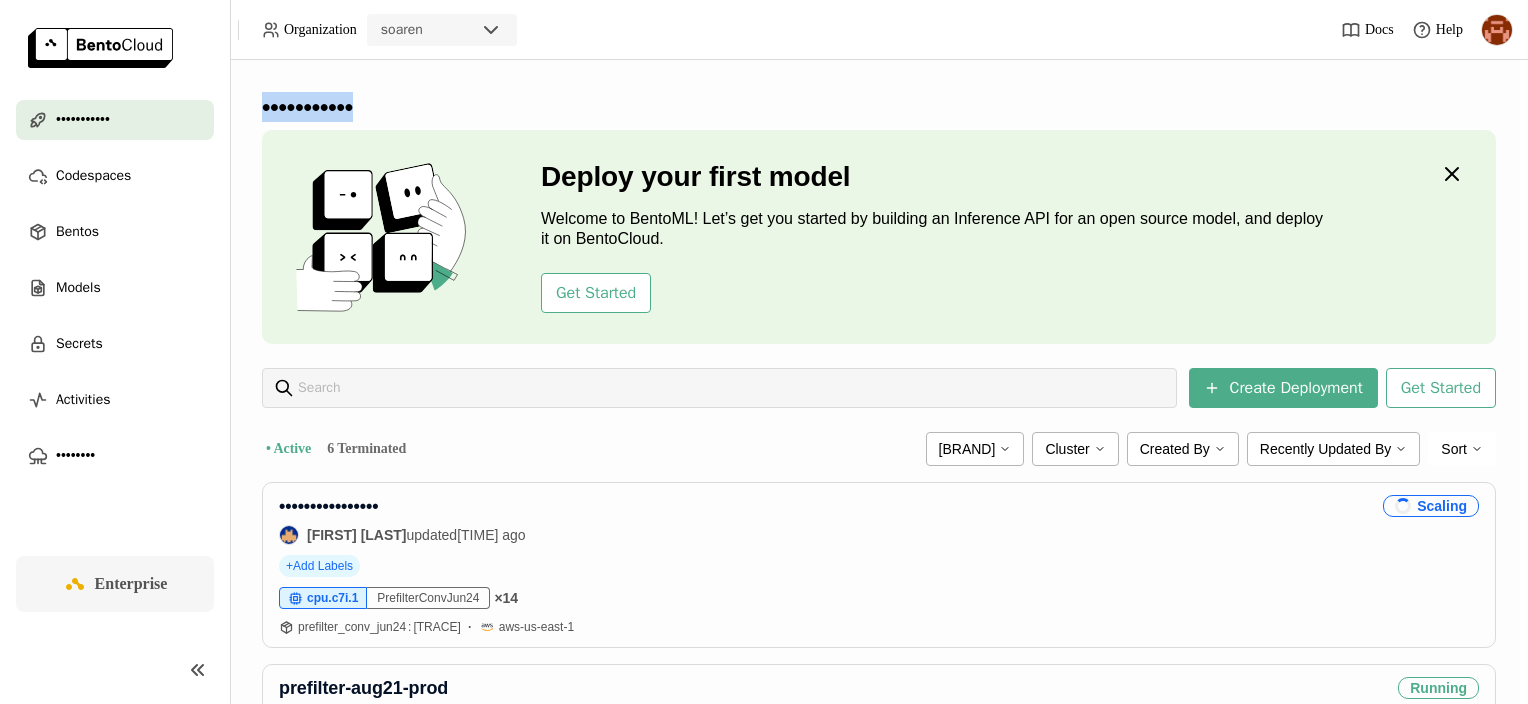 drag, startPoint x: 402, startPoint y: 95, endPoint x: 236, endPoint y: 102, distance: 166.14752 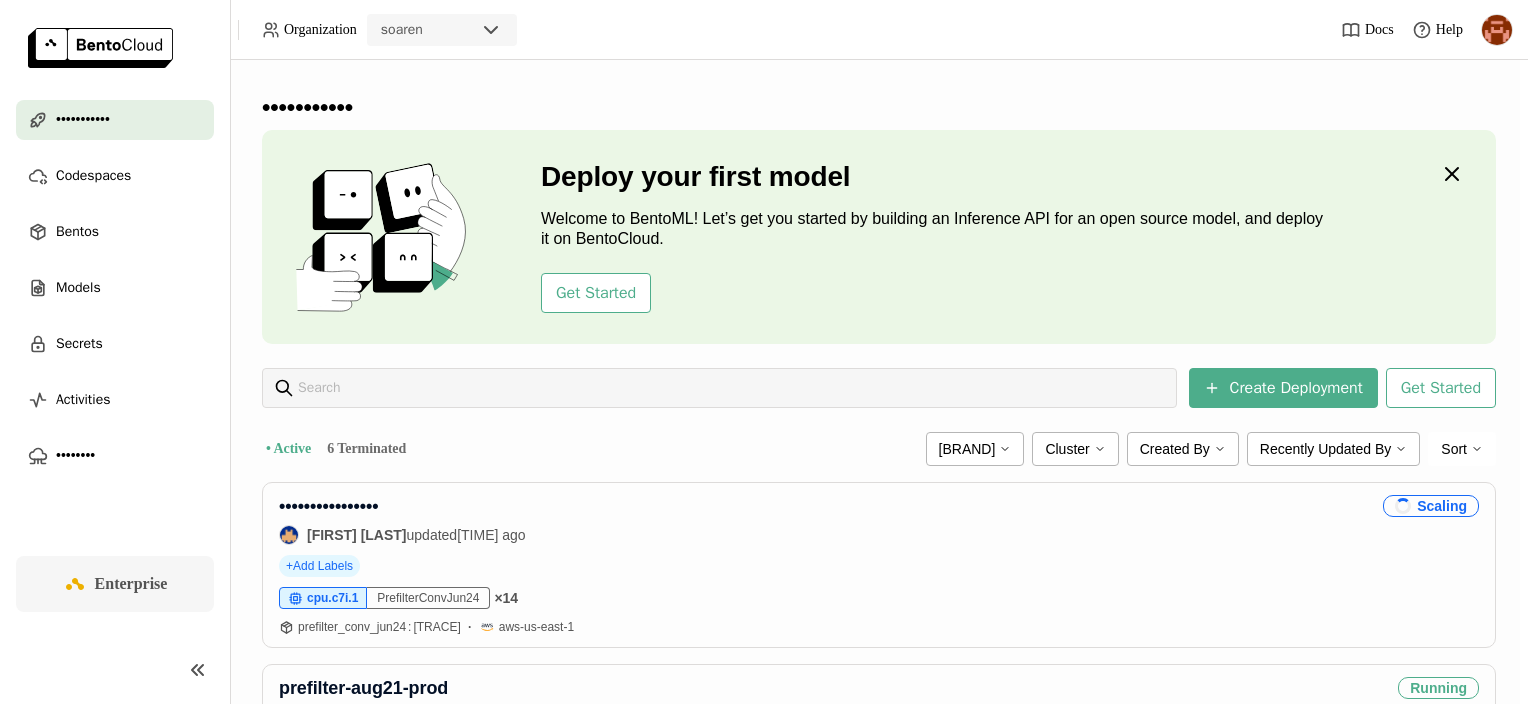 click on "•••••••••••" at bounding box center (879, 107) 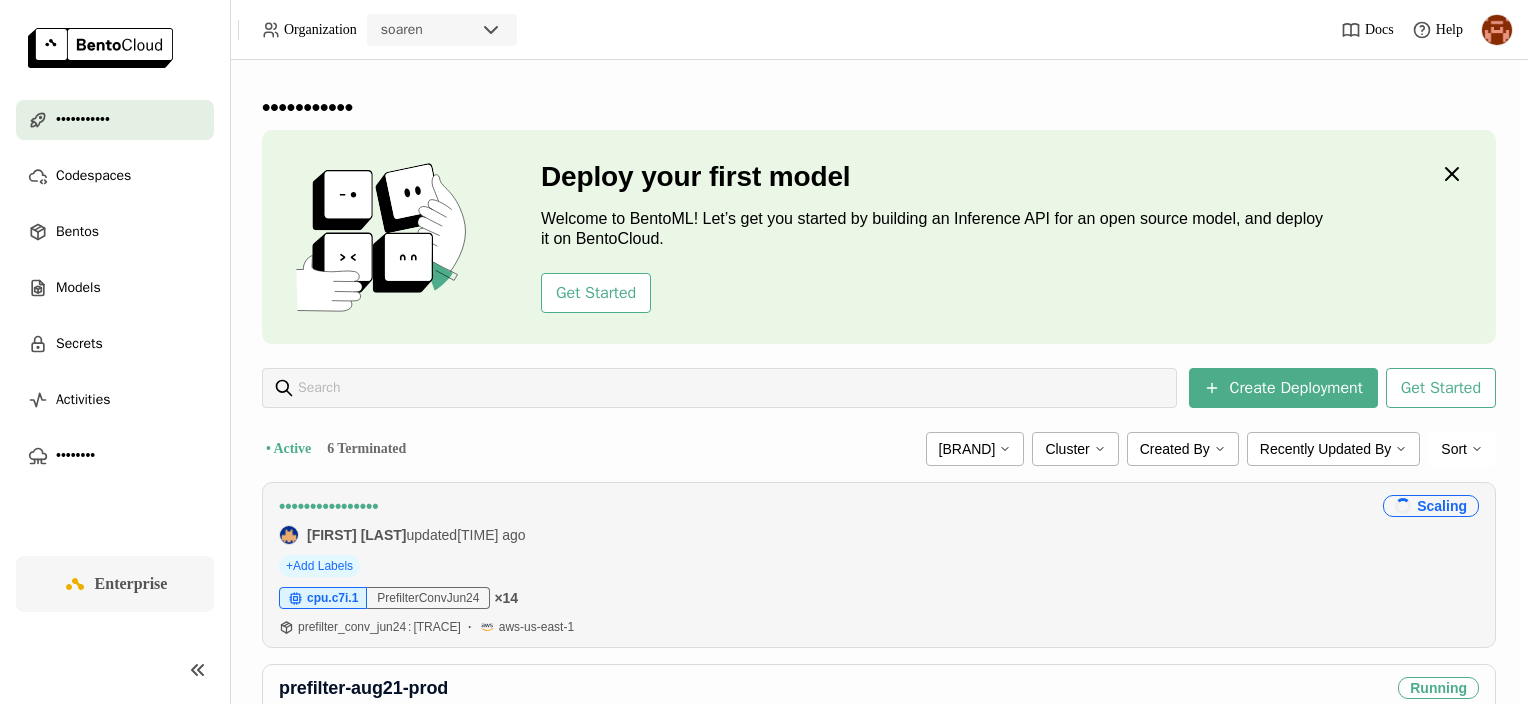 click on "••••••••••••••••" at bounding box center (328, 506) 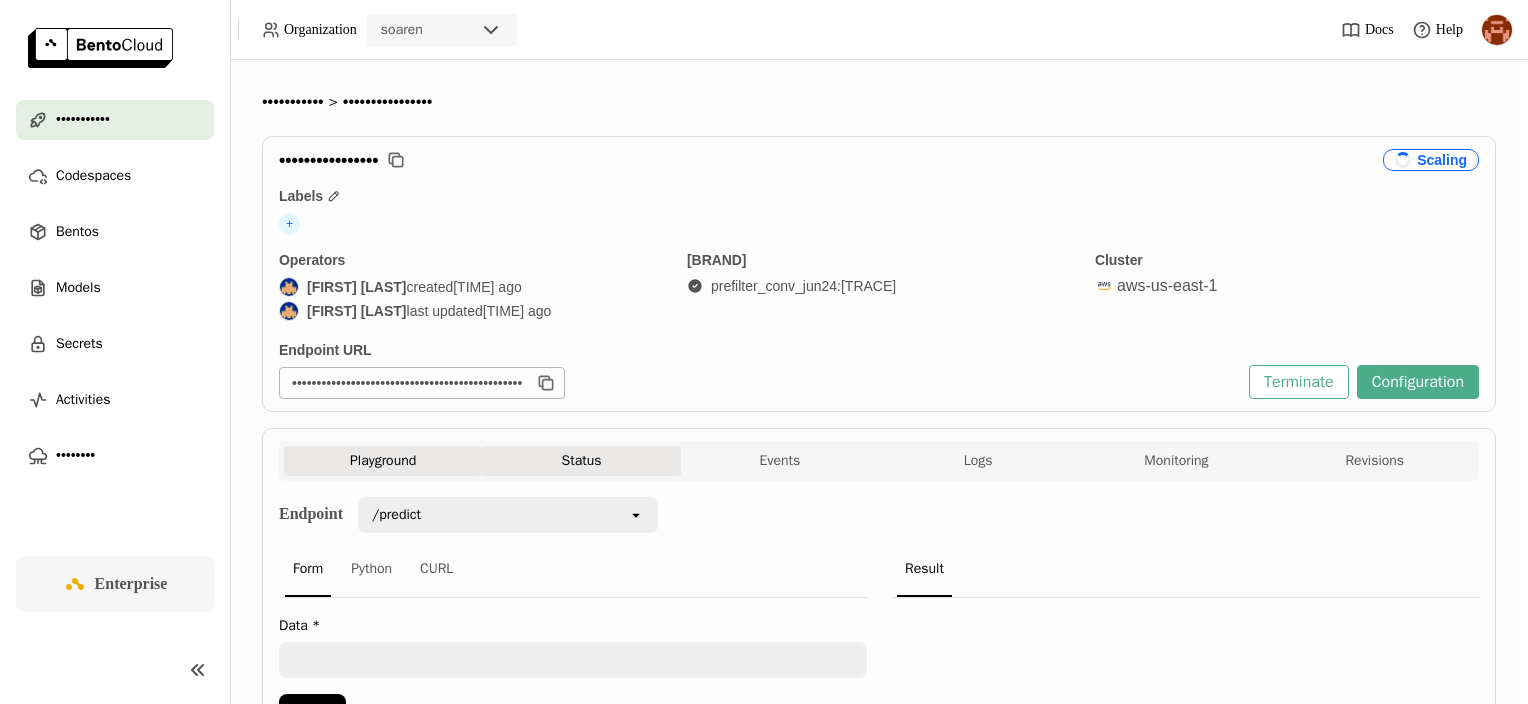 scroll, scrollTop: 0, scrollLeft: 0, axis: both 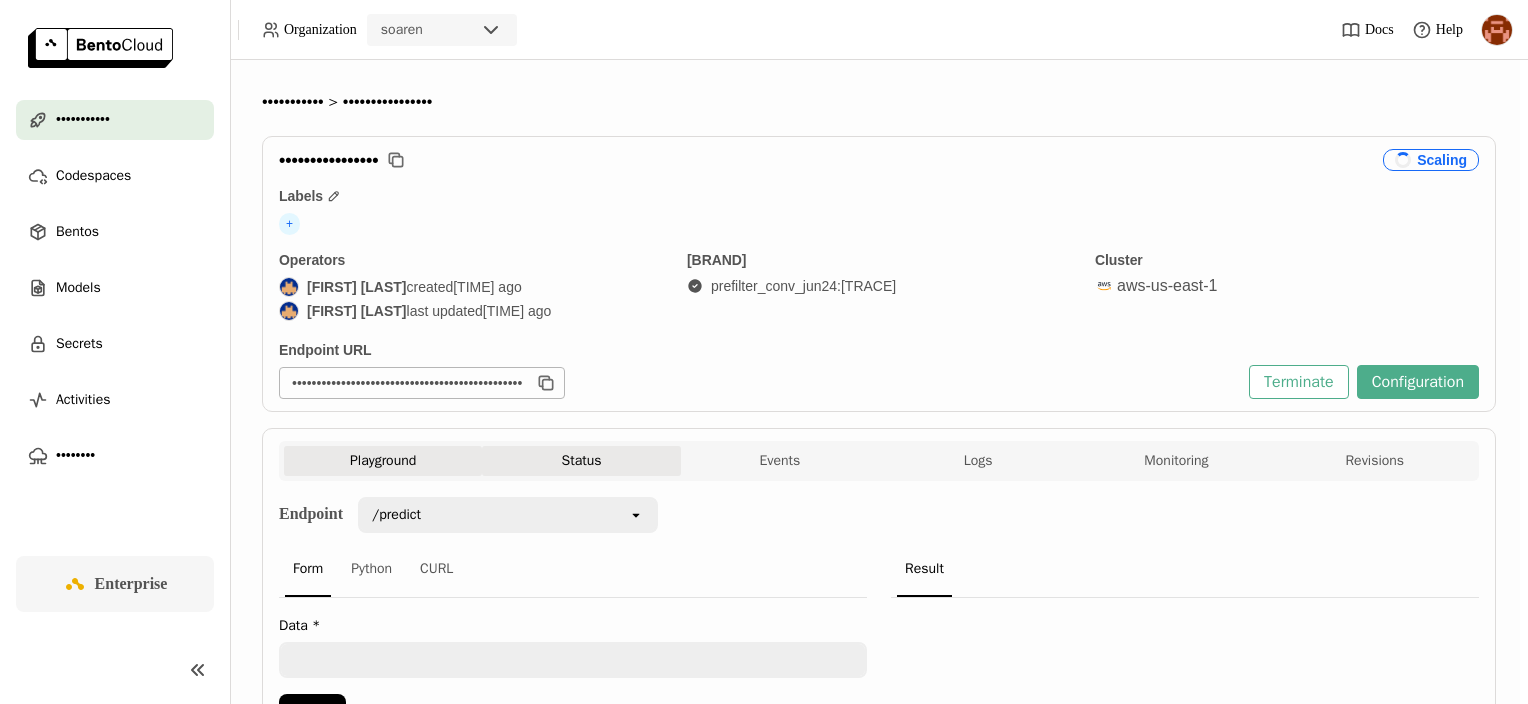 click on "Status" at bounding box center (581, 461) 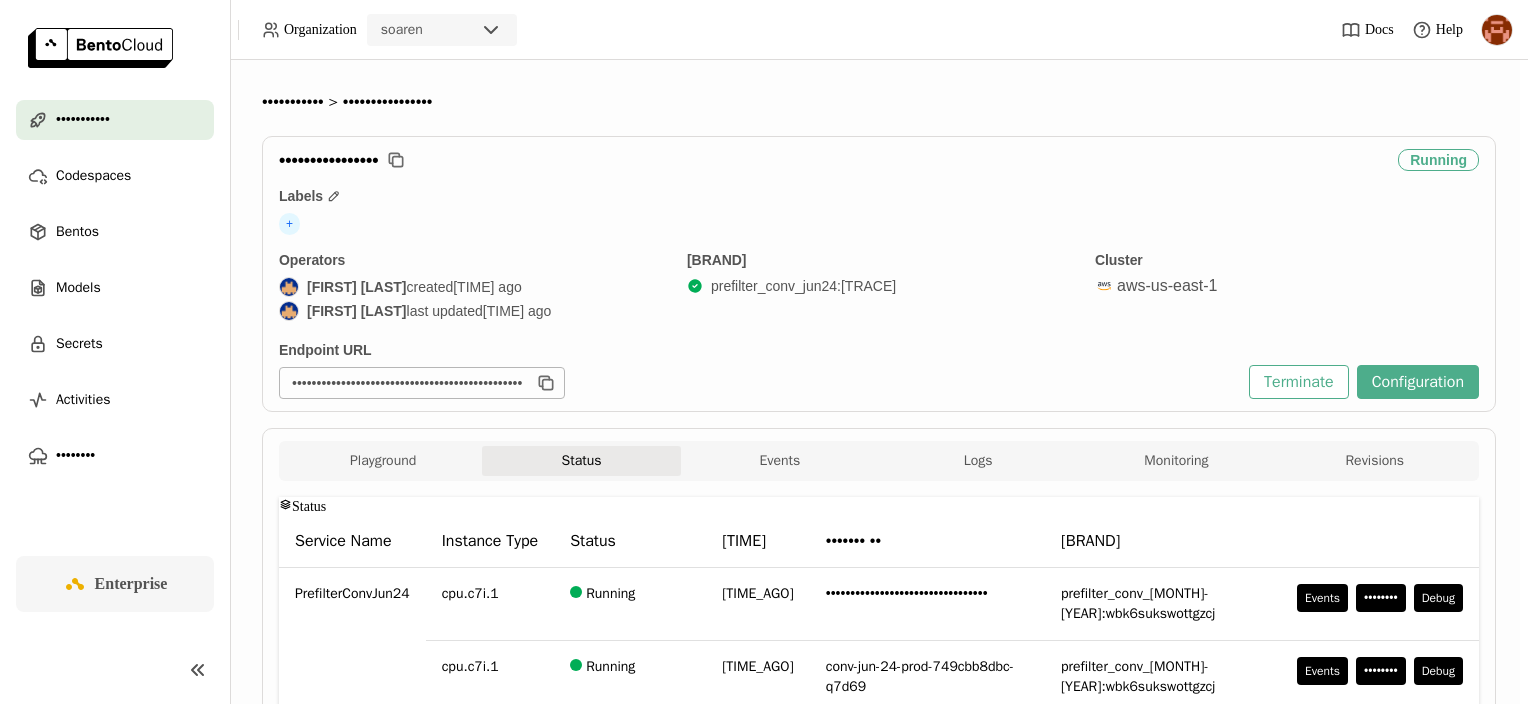 scroll, scrollTop: 127, scrollLeft: 0, axis: vertical 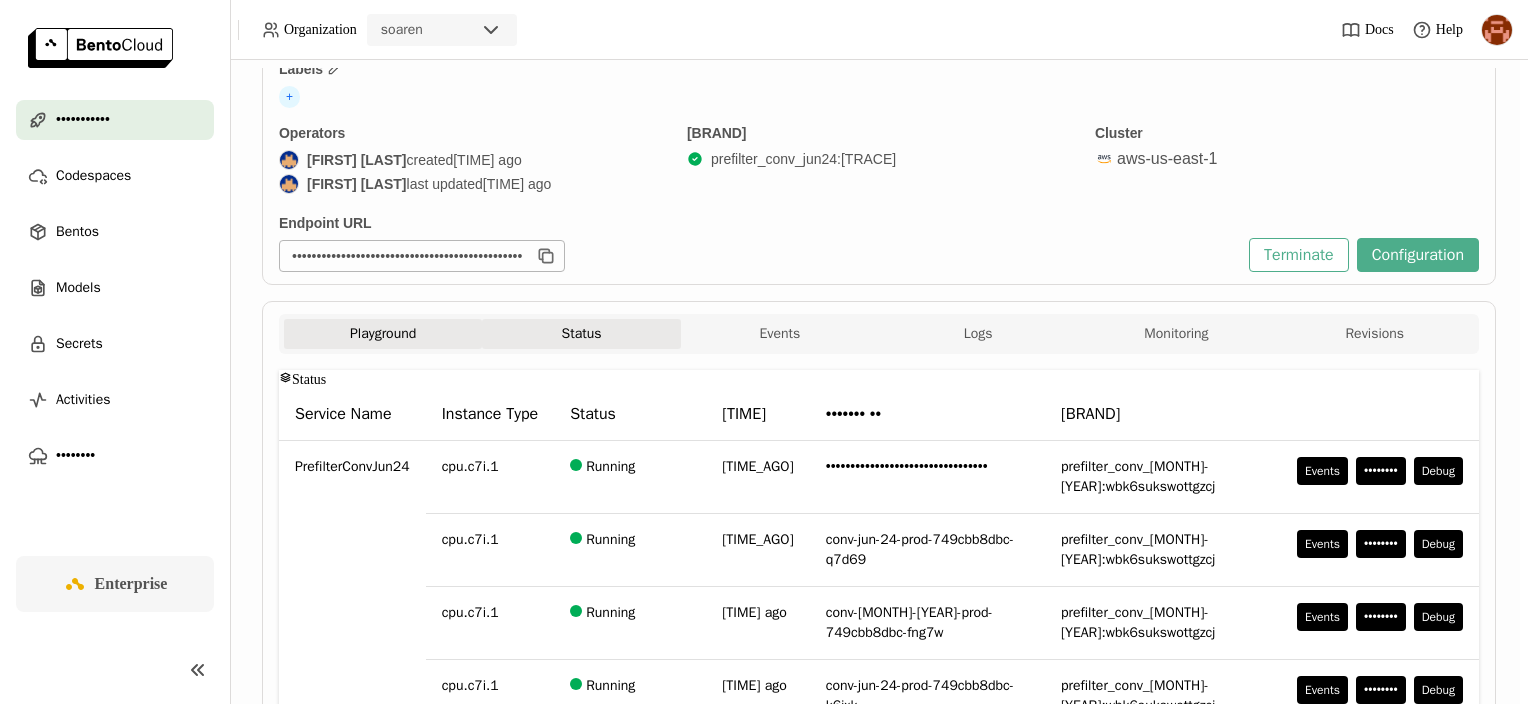 click on "Playground" at bounding box center [383, 334] 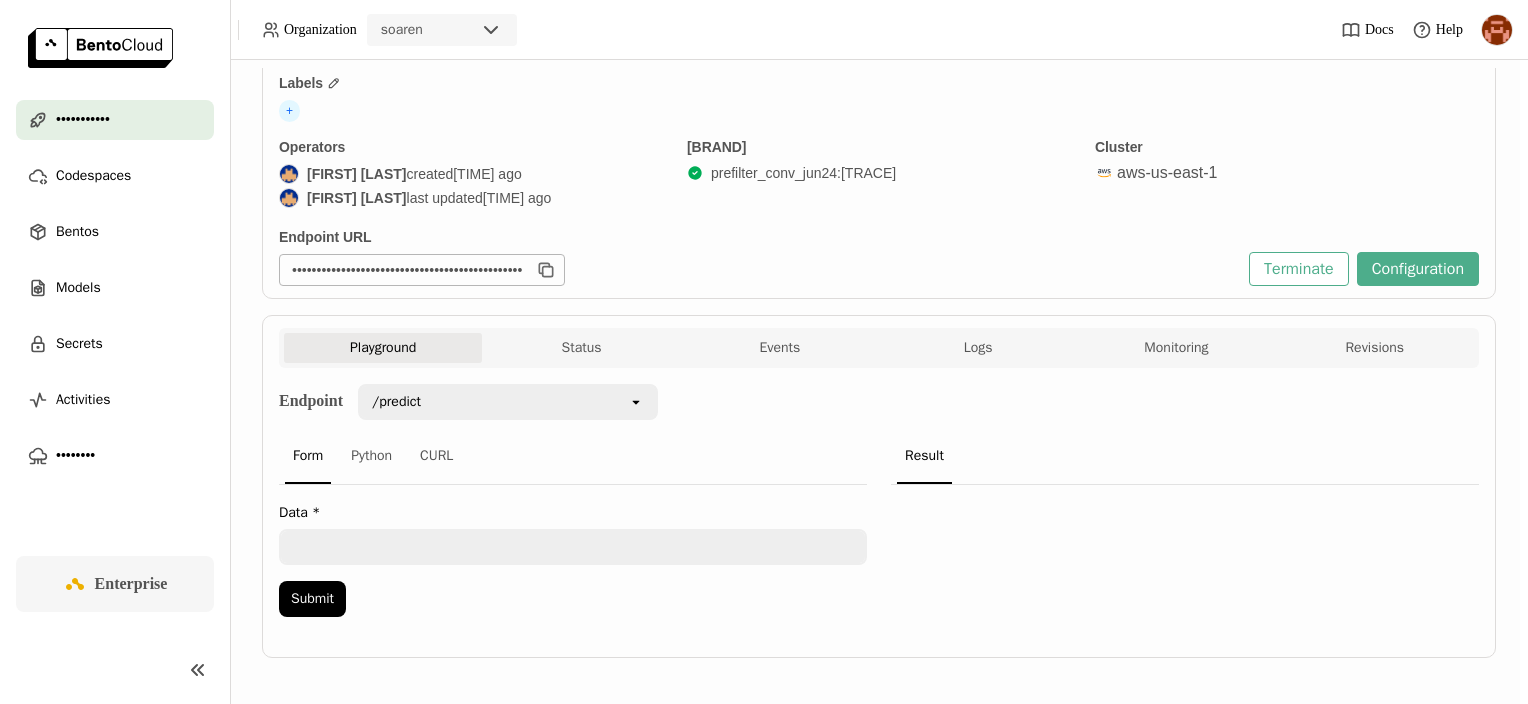 scroll, scrollTop: 109, scrollLeft: 0, axis: vertical 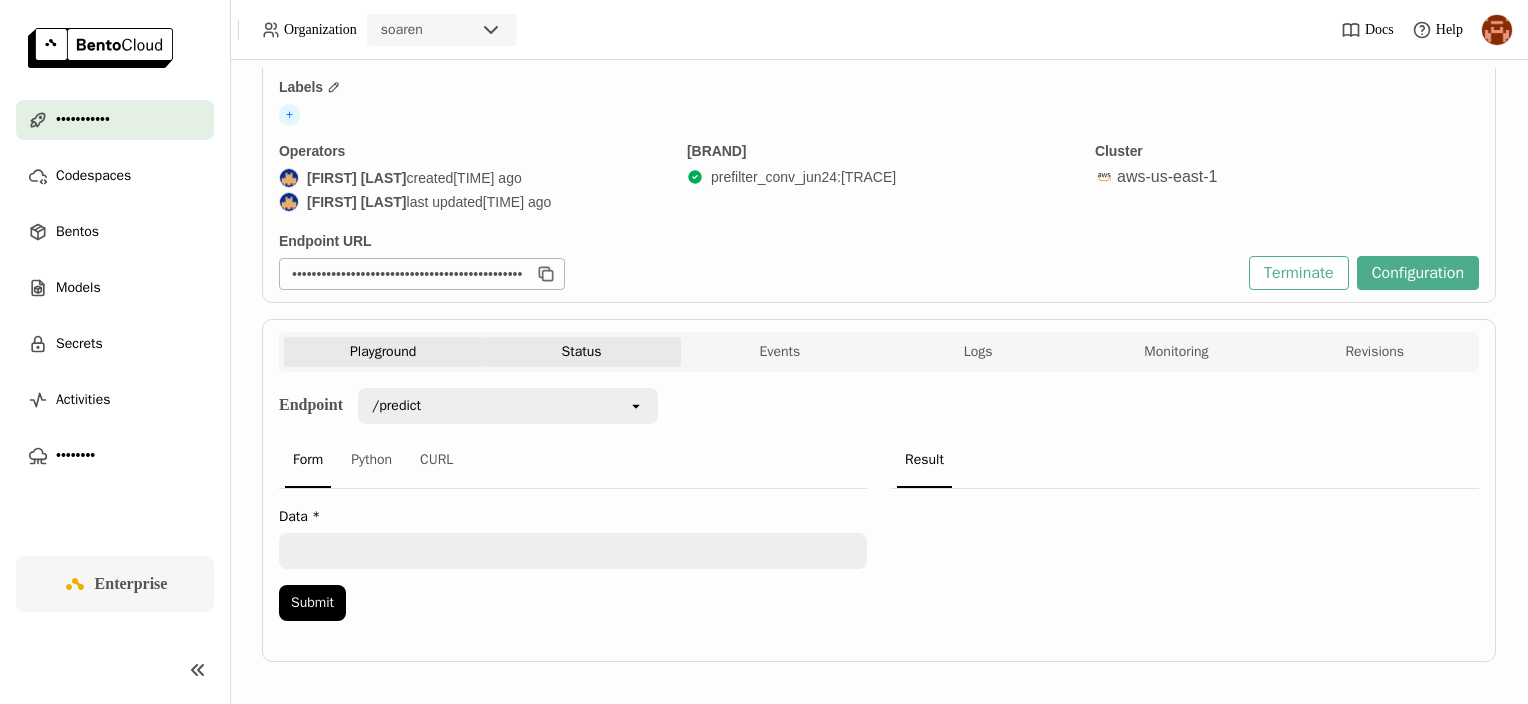 click on "Status" at bounding box center (581, 352) 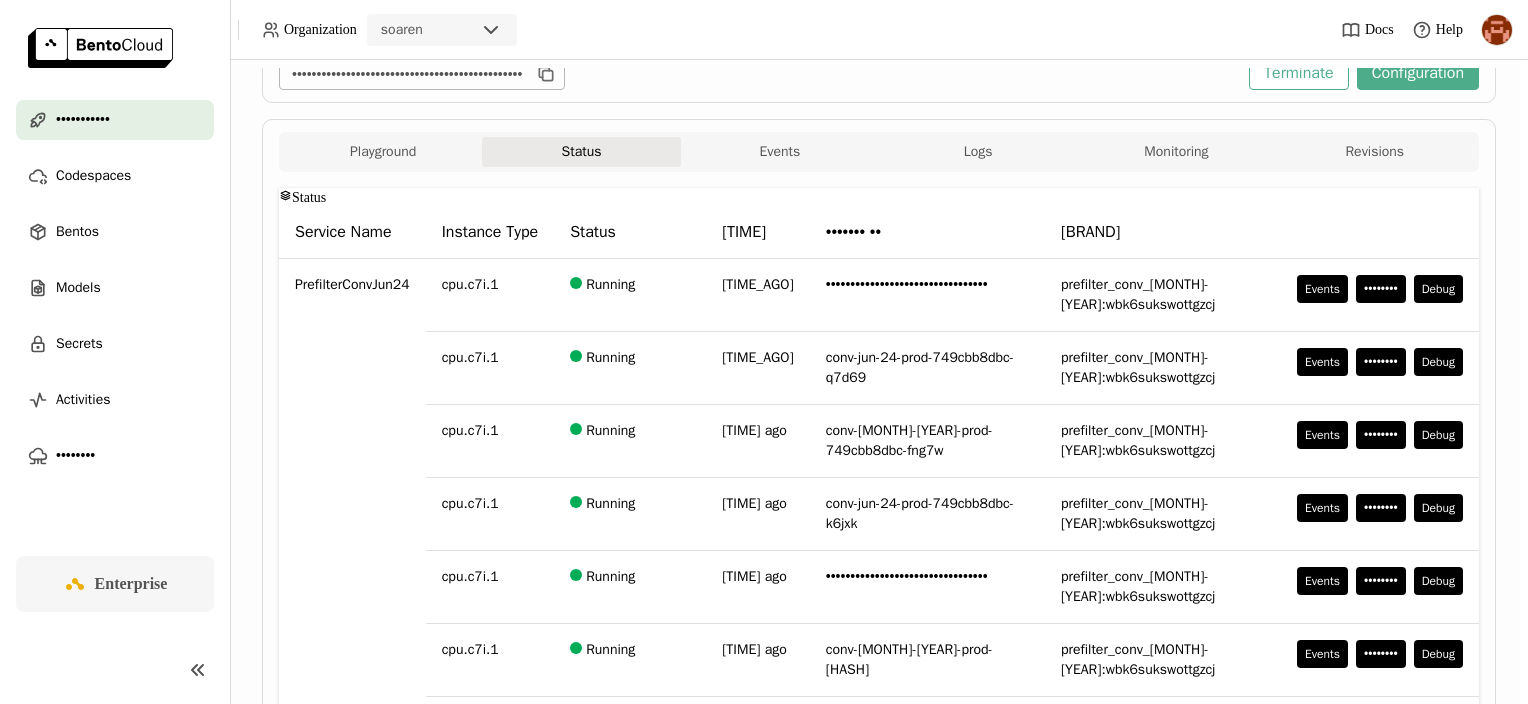 scroll, scrollTop: 209, scrollLeft: 0, axis: vertical 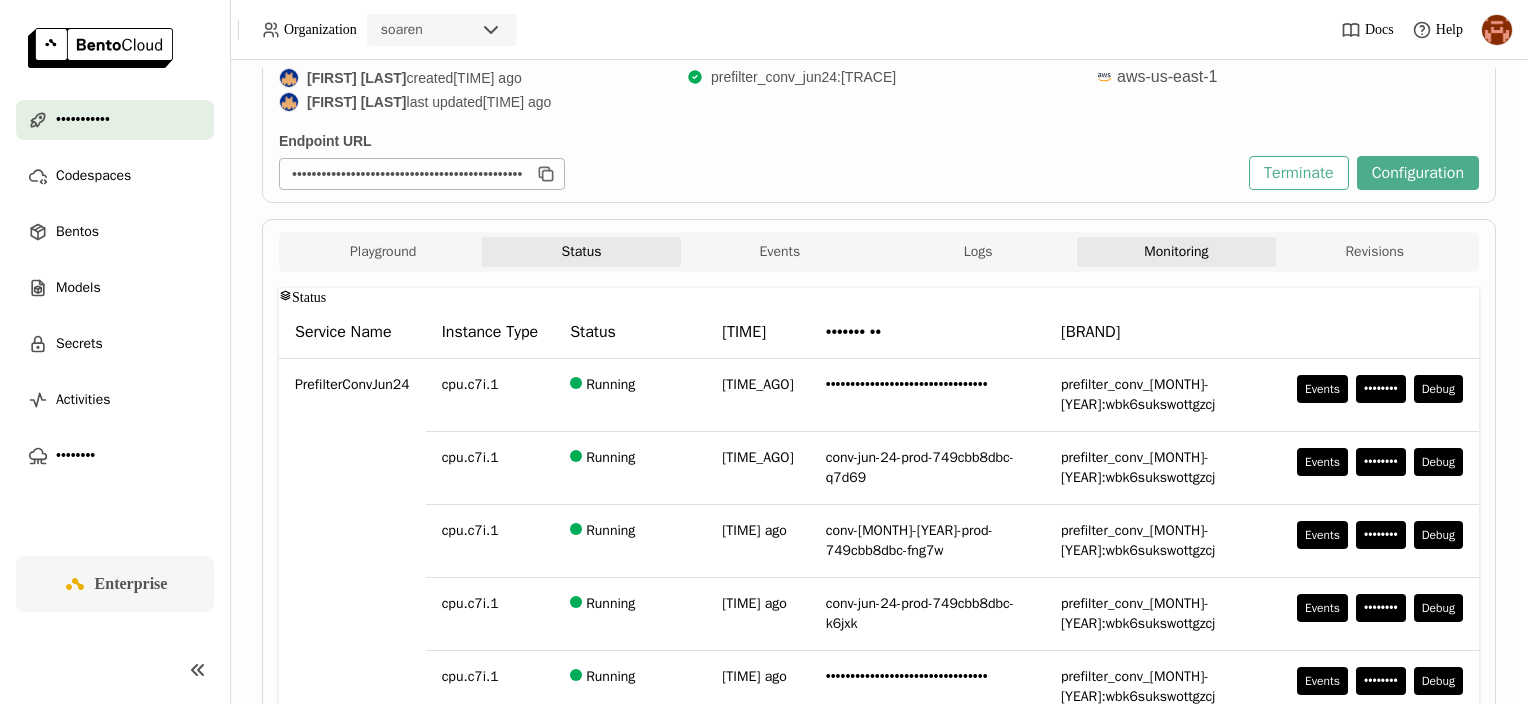 click on "Monitoring" at bounding box center [1176, 252] 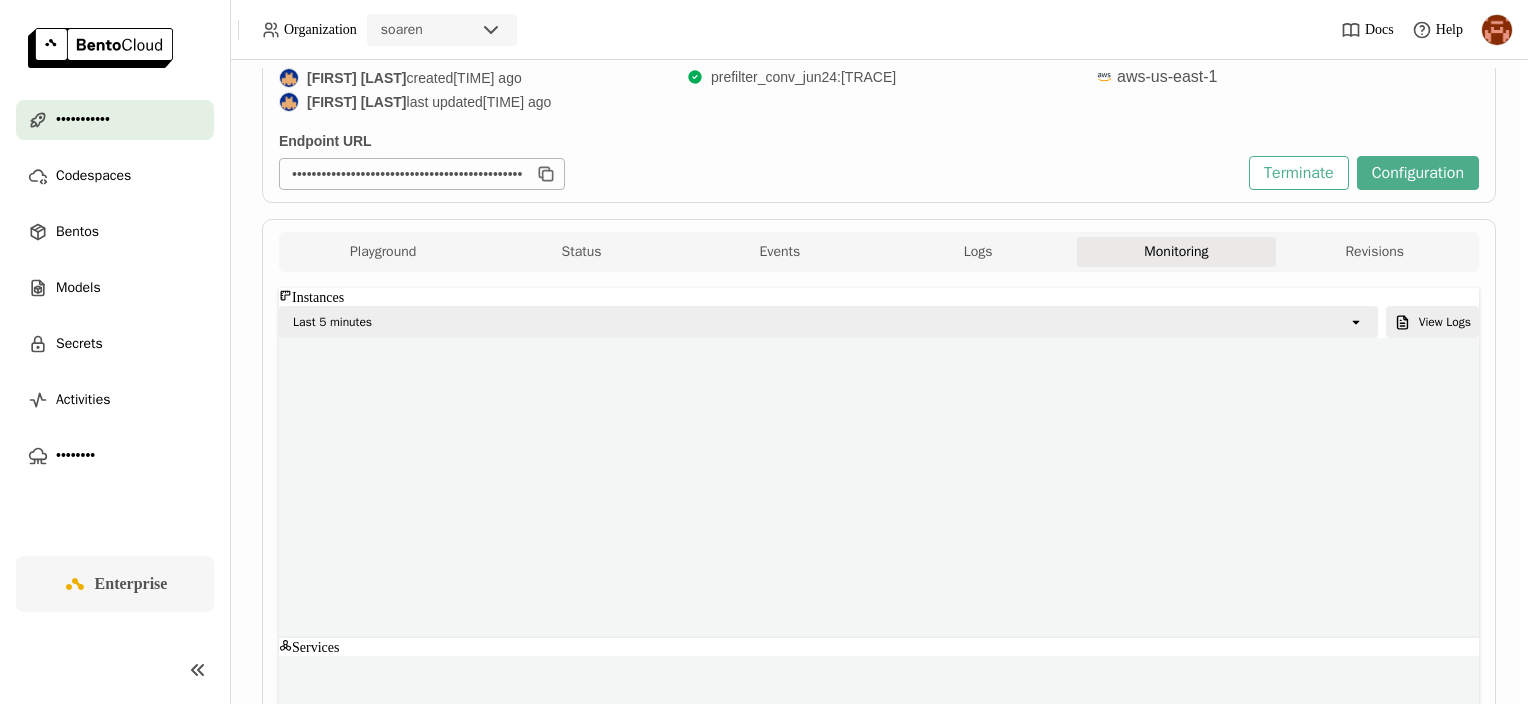 scroll, scrollTop: 284, scrollLeft: 1154, axis: both 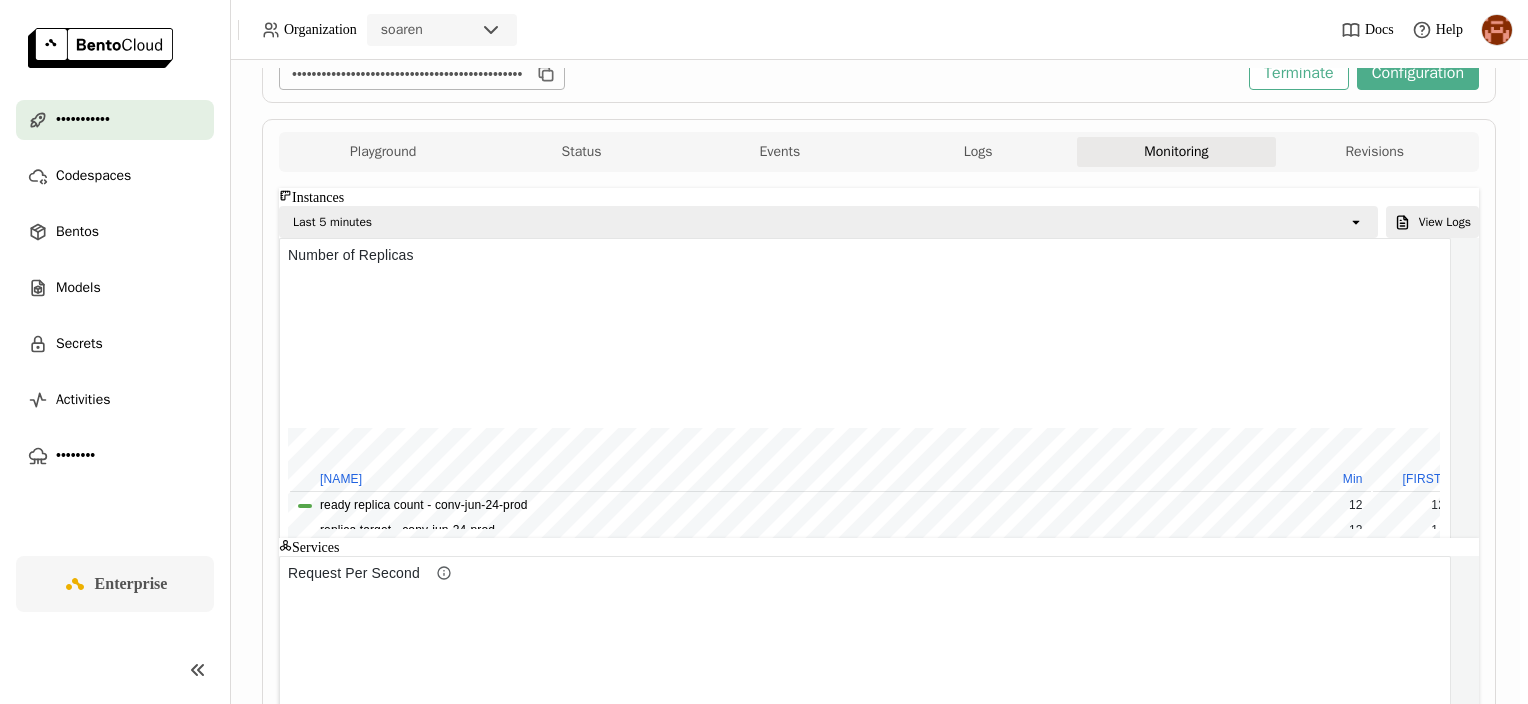 click on "Last 5 minutes" at bounding box center [332, 222] 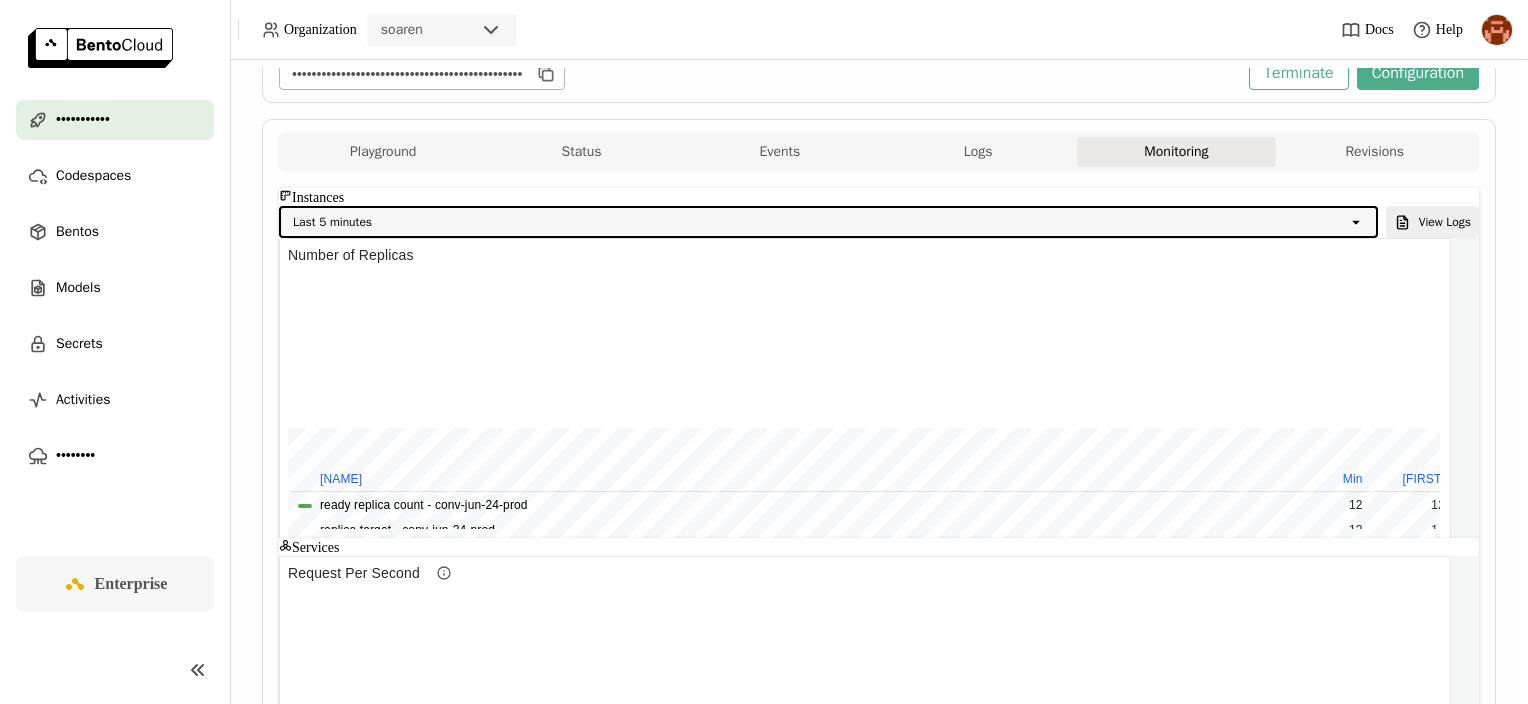 click on "Last 5 minutes" at bounding box center [332, 222] 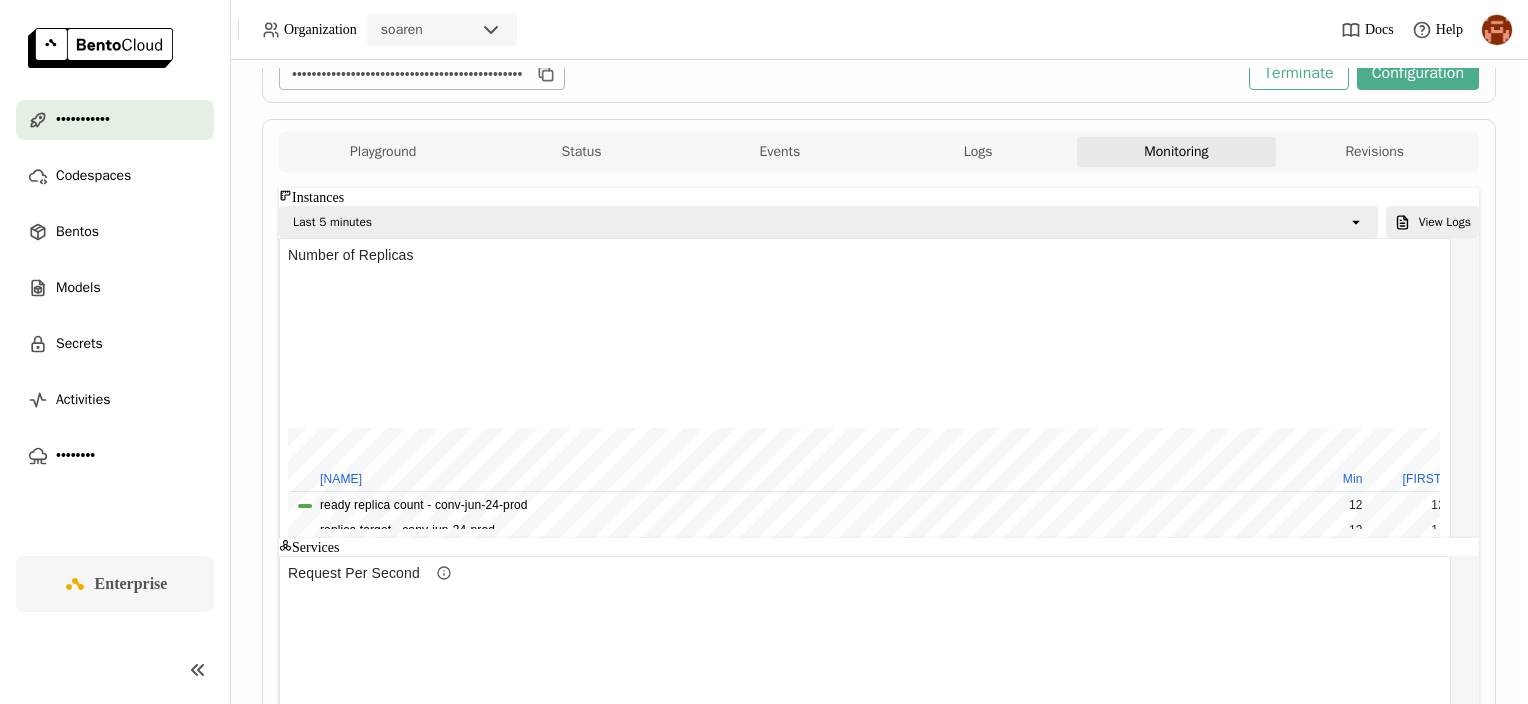 click on "Last 5 minutes" at bounding box center [332, 222] 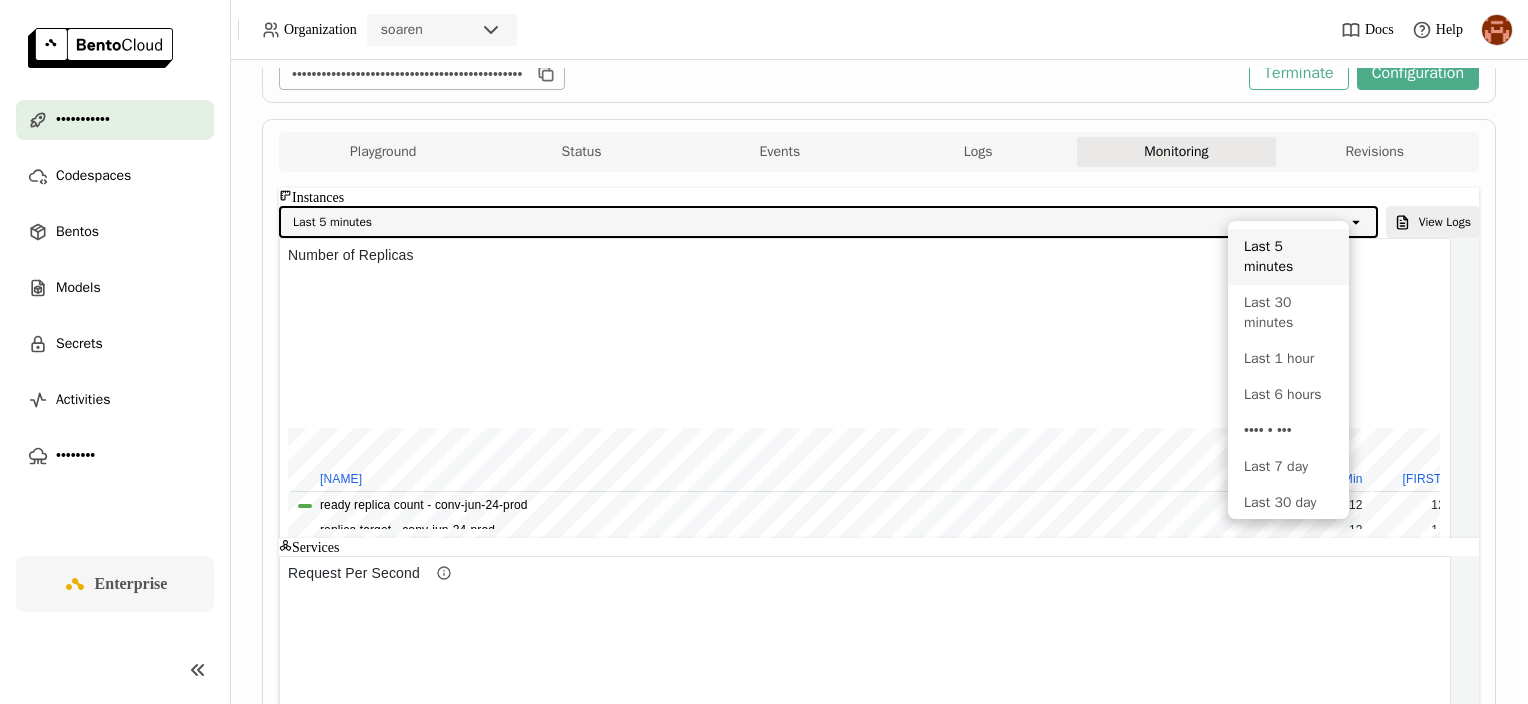 click on "Last 1 hour" at bounding box center (1288, 359) 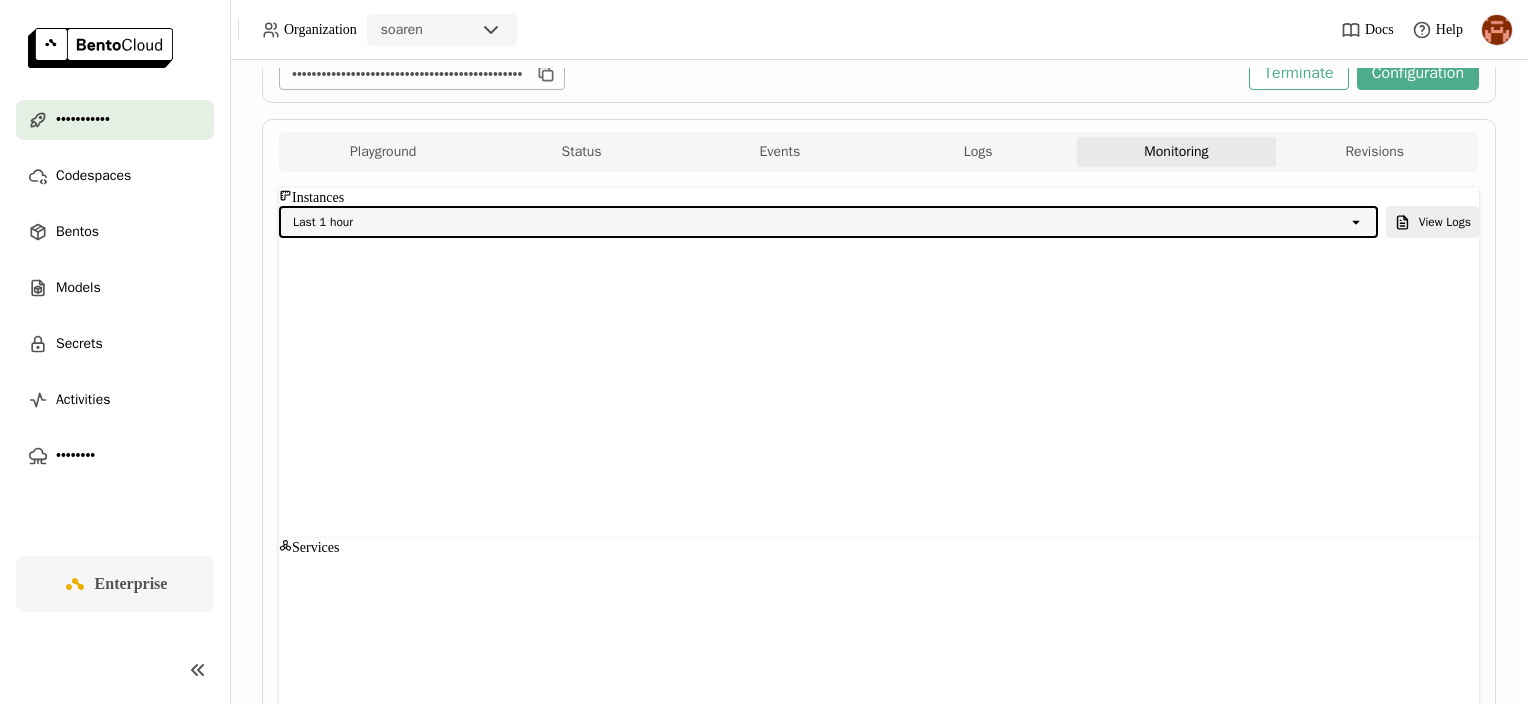 click on "Playground Status Events Logs Monitoring Revisions Endpoint /predict open Form Python CURL Data *   Submit Result Status Service Name Instance Type Status Launch Time Replica ID Bento PrefilterConvJun24 cpu.c7i.1 Running a minute ago conv-jun-24-prod-749cbb8dbc-jpvlg prefilter_conv_jun24:wbk6sukswottgzcj Events Terminal Debug cpu.c7i.1 Running a minute ago conv-jun-24-prod-749cbb8dbc-q7d69 prefilter_conv_jun24:wbk6sukswottgzcj Events Terminal Debug cpu.c7i.1 Running [TIME] ago conv-jun-24-prod-749cbb8dbc-fng7w prefilter_conv_jun24:wbk6sukswottgzcj Events Terminal Debug cpu.c7i.1 Running [TIME] ago conv-jun-24-prod-749cbb8dbc-k6jxk prefilter_conv_jun24:wbk6sukswottgzcj Events Terminal Debug cpu.c7i.1 Running [TIME] ago conv-jun-24-prod-749cbb8dbc-g8td8 prefilter_conv_jun24:wbk6sukswottgzcj Events Terminal Debug cpu.c7i.1 Running [TIME] ago conv-jun-24-prod-749cbb8dbc-2tb8d prefilter_conv_jun24:wbk6sukswottgzcj Events Terminal Debug cpu.c7i.1 Running [TIME] ago conv-jun-24-prod-749cbb8dbc-9n54p Events :" at bounding box center (879, 1129) 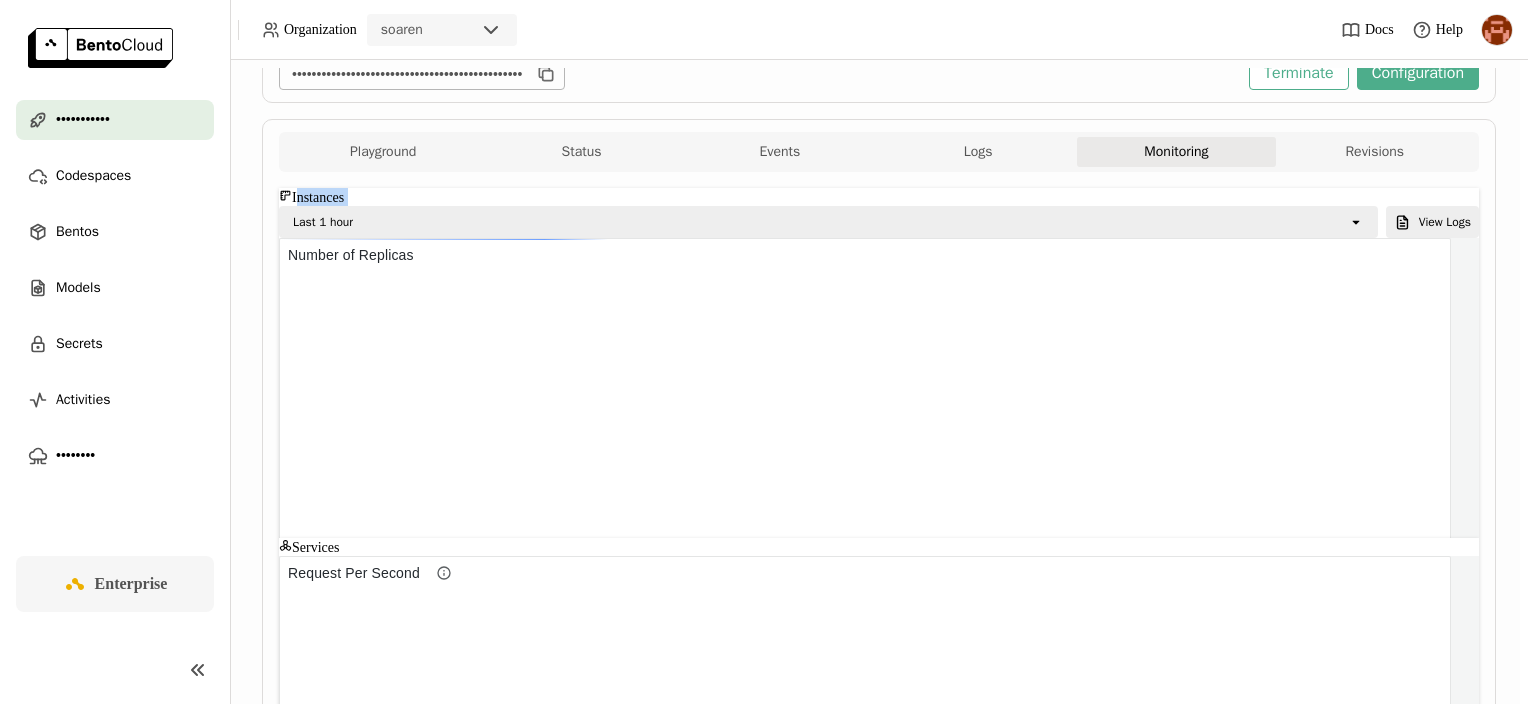 drag, startPoint x: 316, startPoint y: 205, endPoint x: 408, endPoint y: 209, distance: 92.086914 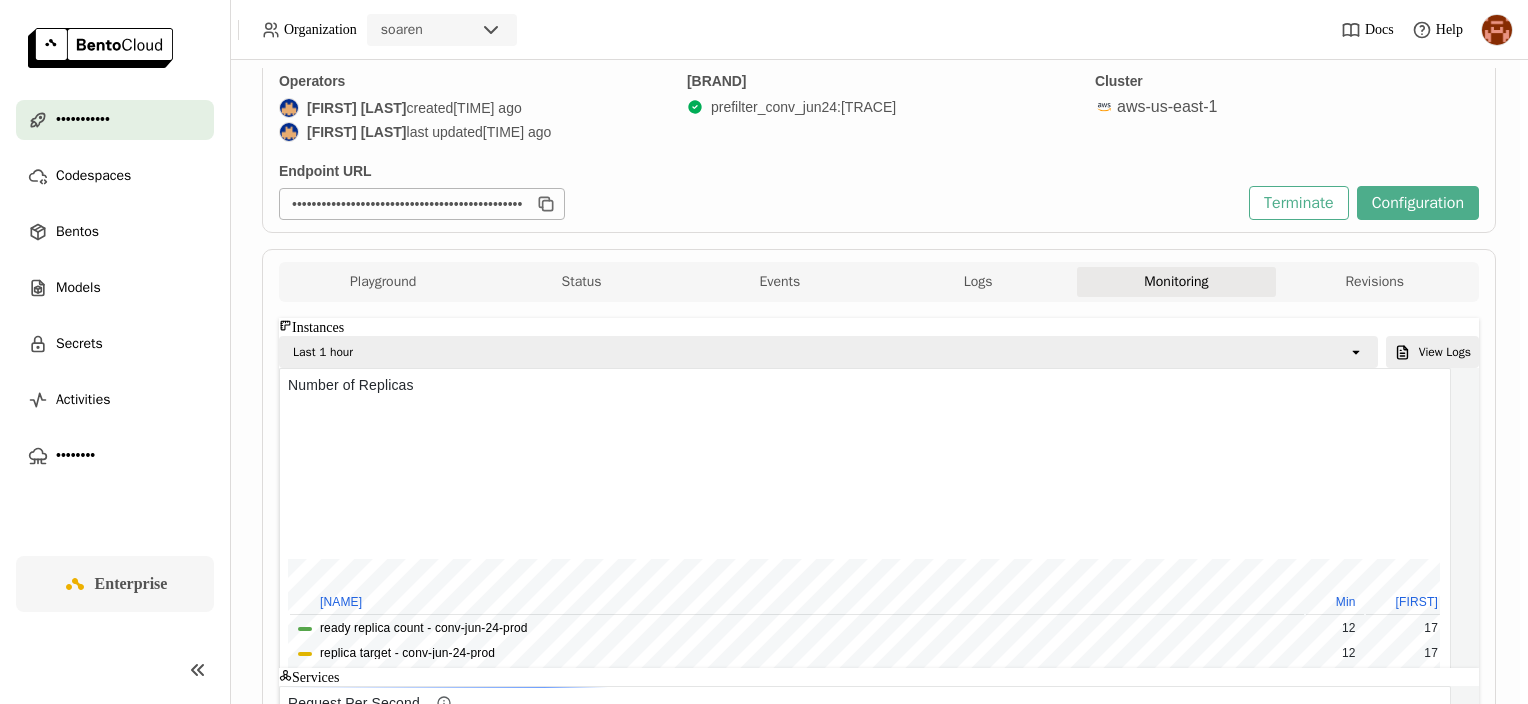 click on "open" at bounding box center (1362, 352) 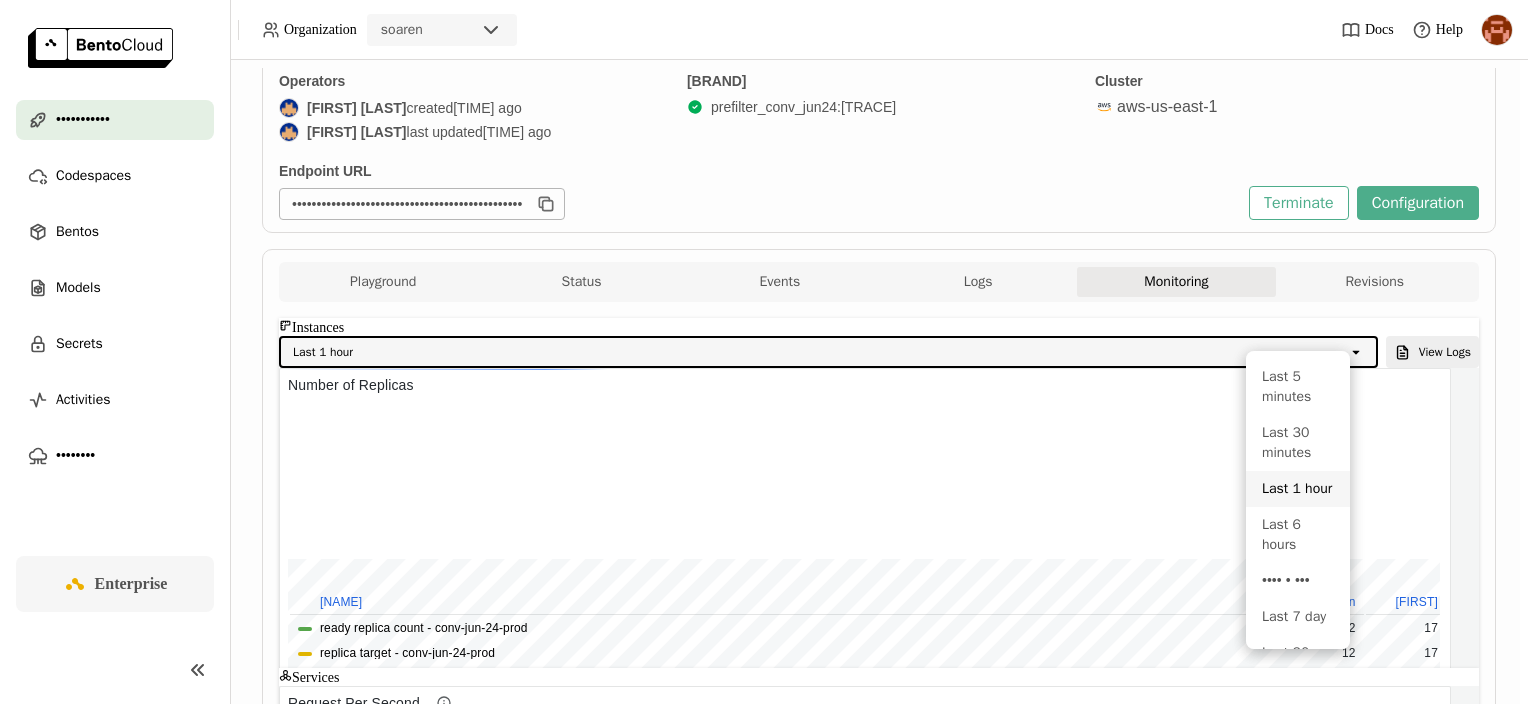 click on "open" at bounding box center (1362, 352) 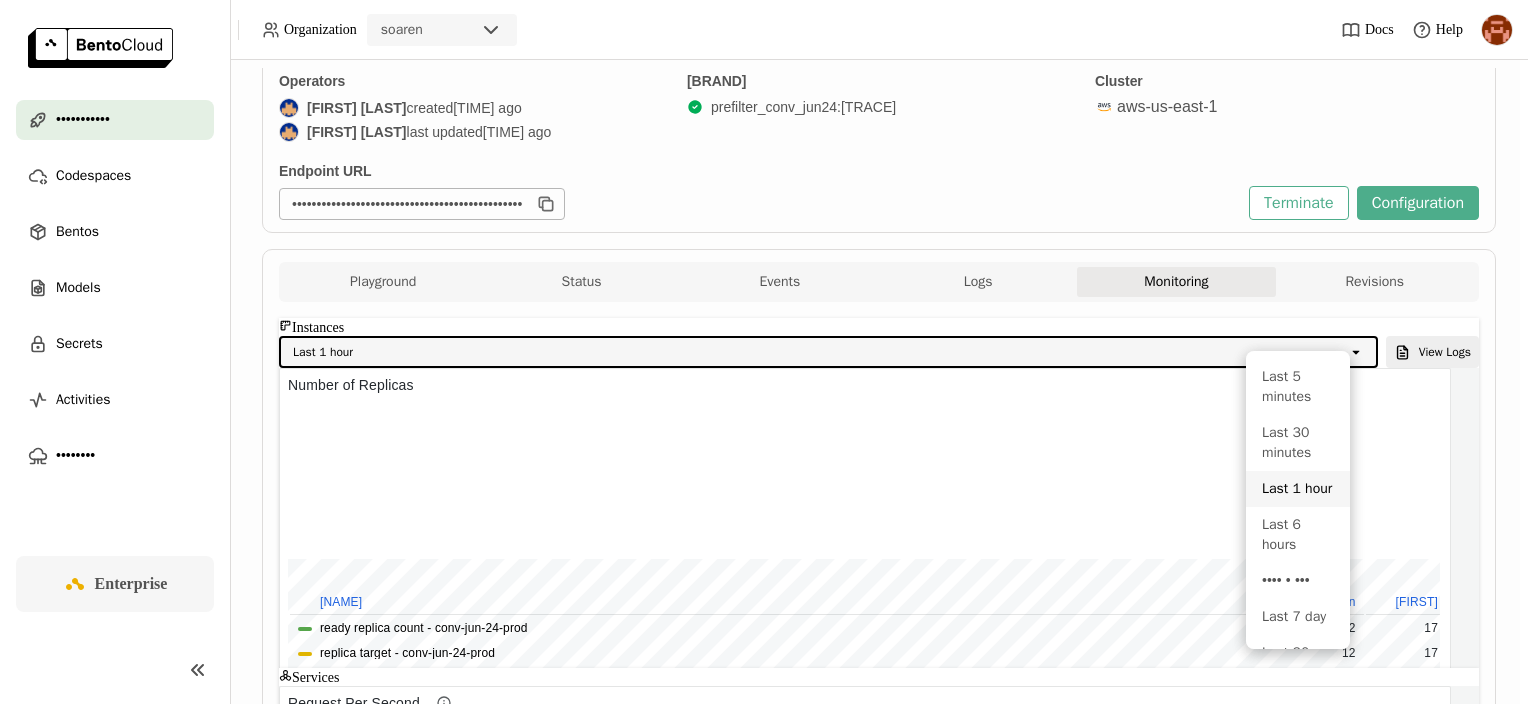 click on "Last [TIME]" at bounding box center (1298, 535) 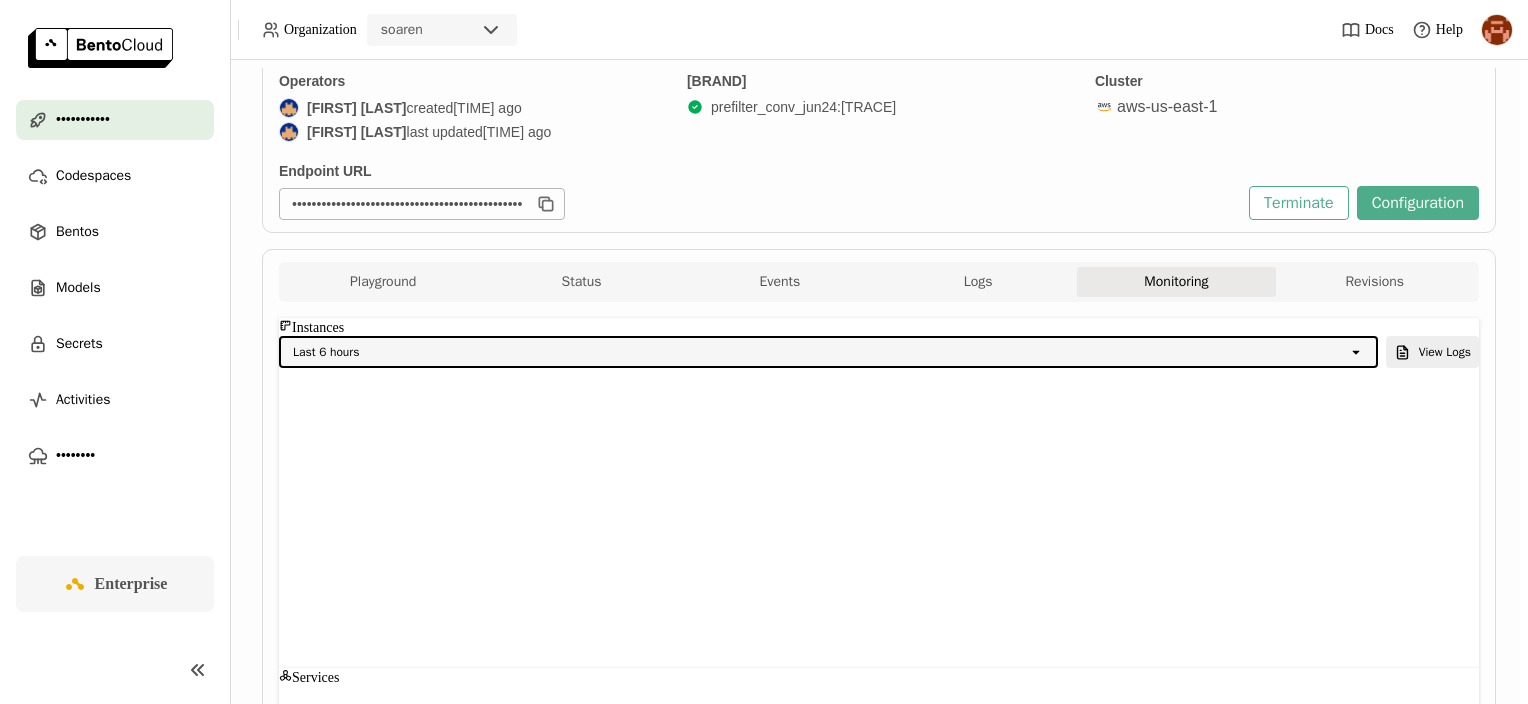 click on "Playground Status Events Logs Monitoring Revisions Endpoint /predict open Form Python CURL Data *   Submit Result Status Service Name Instance Type Status Launch Time Replica ID Bento PrefilterConvJun24 cpu.c7i.1 Running a minute ago conv-jun-24-prod-749cbb8dbc-jpvlg prefilter_conv_jun24:wbk6sukswottgzcj Events Terminal Debug cpu.c7i.1 Running a minute ago conv-jun-24-prod-749cbb8dbc-q7d69 prefilter_conv_jun24:wbk6sukswottgzcj Events Terminal Debug cpu.c7i.1 Running 2 hours ago conv-jun-24-prod-749cbb8dbc-fng7w prefilter_conv_jun24:wbk6sukswottgzcj Events Terminal Debug cpu.c7i.1 Running 2 hours ago conv-jun-24-prod-749cbb8dbc-k6jxk prefilter_conv_jun24:wbk6sukswottgzcj Events Terminal Debug cpu.c7i.1 Running 2 hours ago conv-jun-24-prod-749cbb8dbc-g8td8 prefilter_conv_jun24:wbk6sukswottgzcj Events Terminal Debug cpu.c7i.1 Running 2 hours ago conv-jun-24-prod-749cbb8dbc-2tb8d prefilter_conv_jun24:wbk6sukswottgzcj Events Terminal Debug cpu.c7i.1 Running 2 hours ago conv-jun-24-prod-749cbb8dbc-9n54p Events :" at bounding box center [879, 1259] 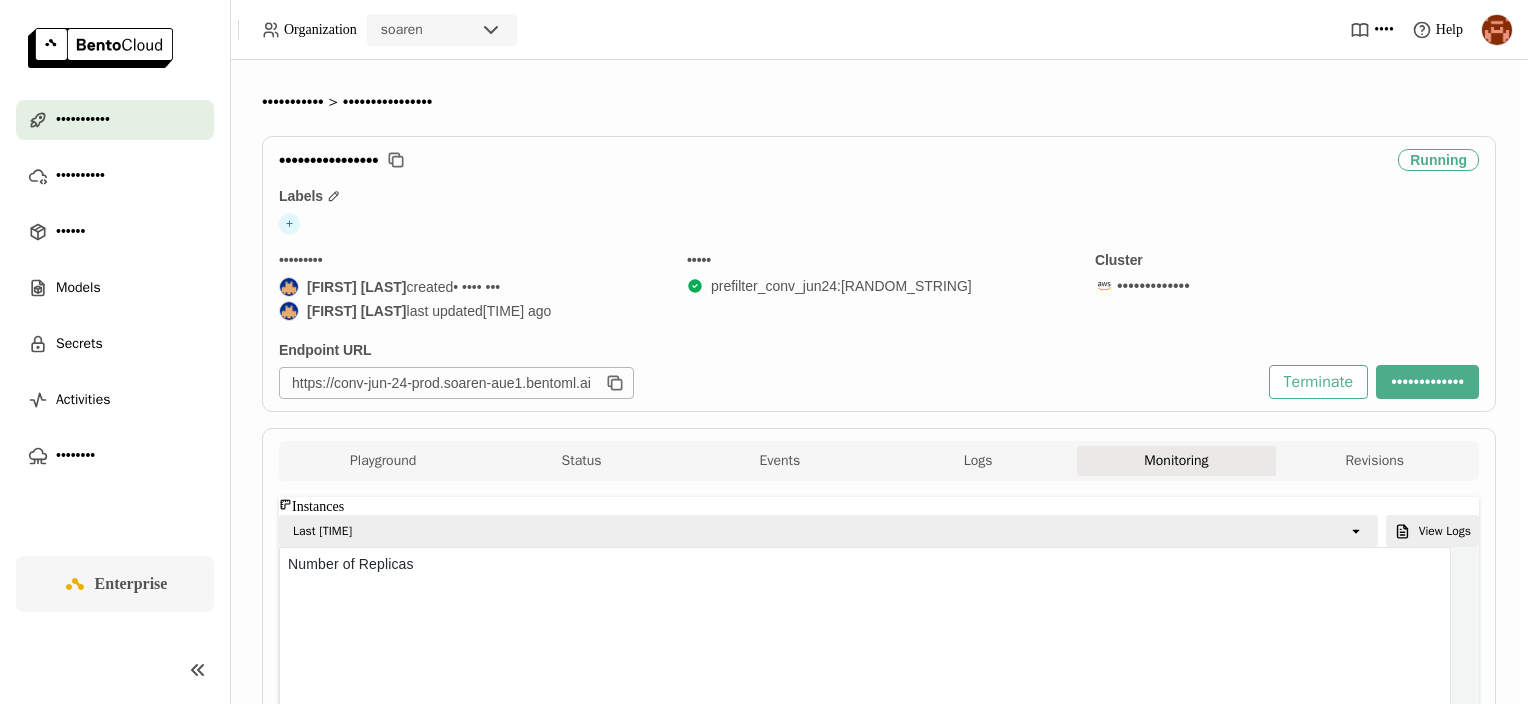 scroll, scrollTop: 0, scrollLeft: 0, axis: both 